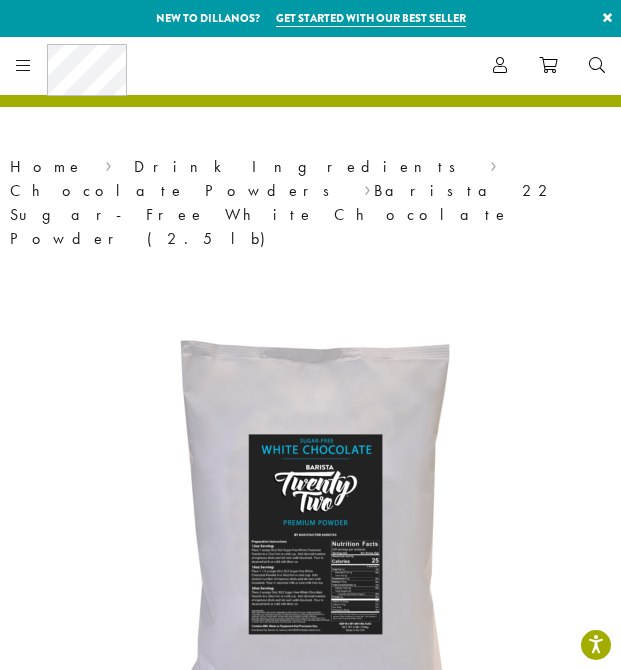scroll, scrollTop: 124, scrollLeft: 0, axis: vertical 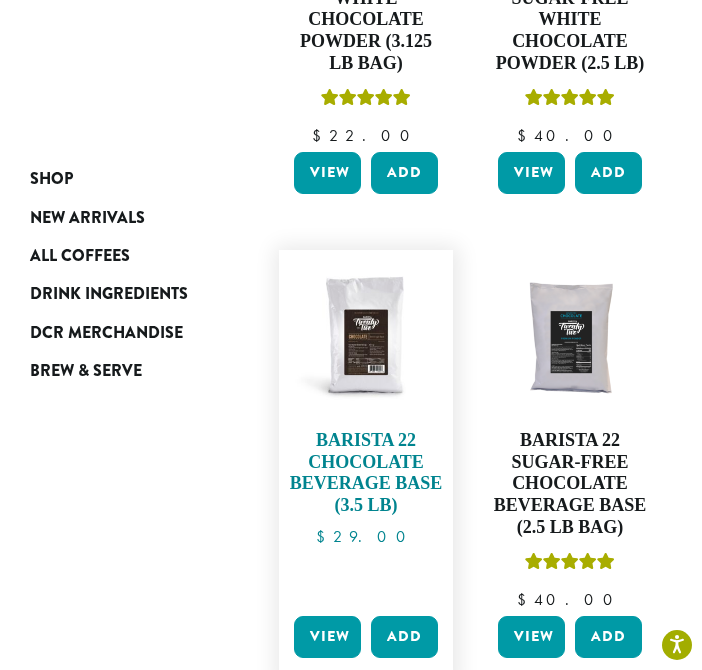 click on "Barista 22 Chocolate Beverage Base (3.5 lb)
$ 29.00" at bounding box center [366, 434] 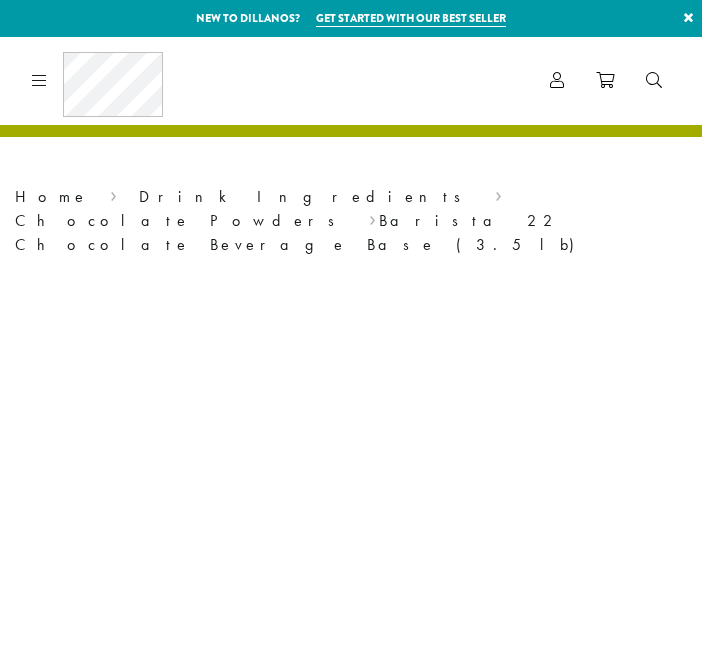 scroll, scrollTop: 0, scrollLeft: 0, axis: both 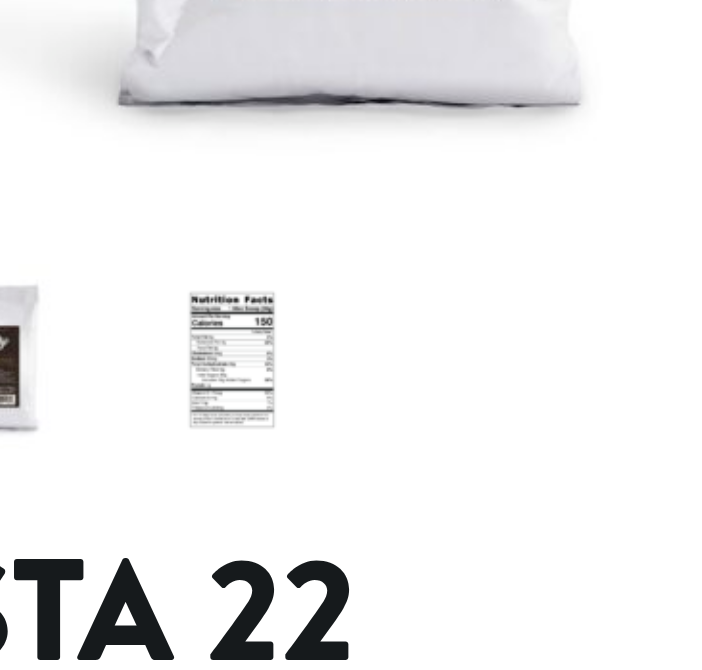 click at bounding box center (231, 469) 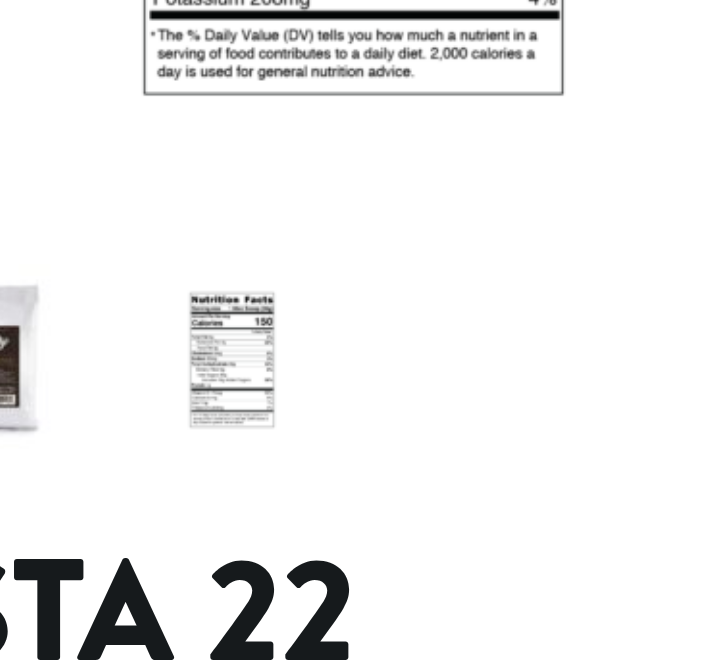 click at bounding box center (311, 469) 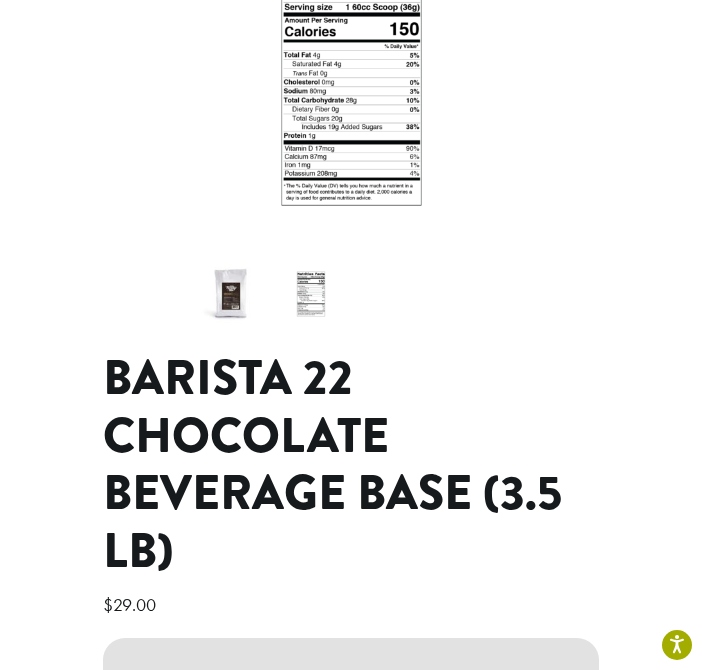 scroll, scrollTop: 152, scrollLeft: 0, axis: vertical 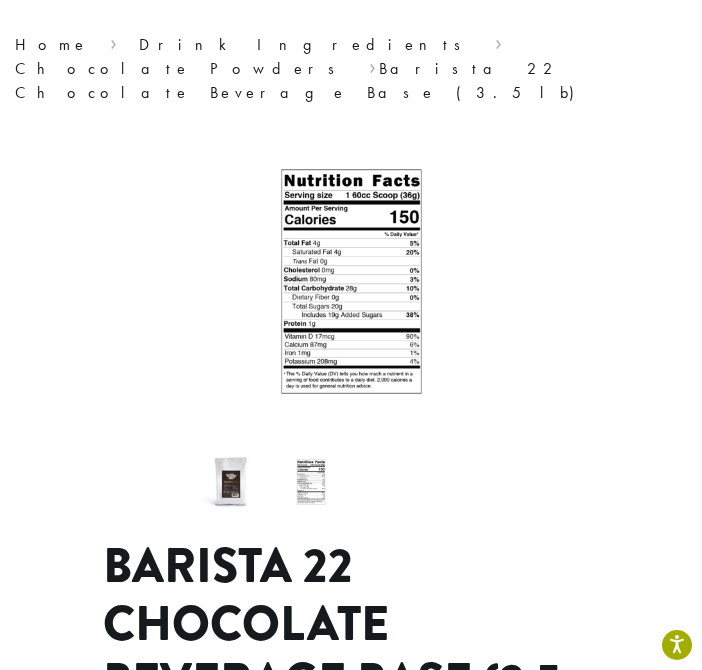 click at bounding box center (231, 482) 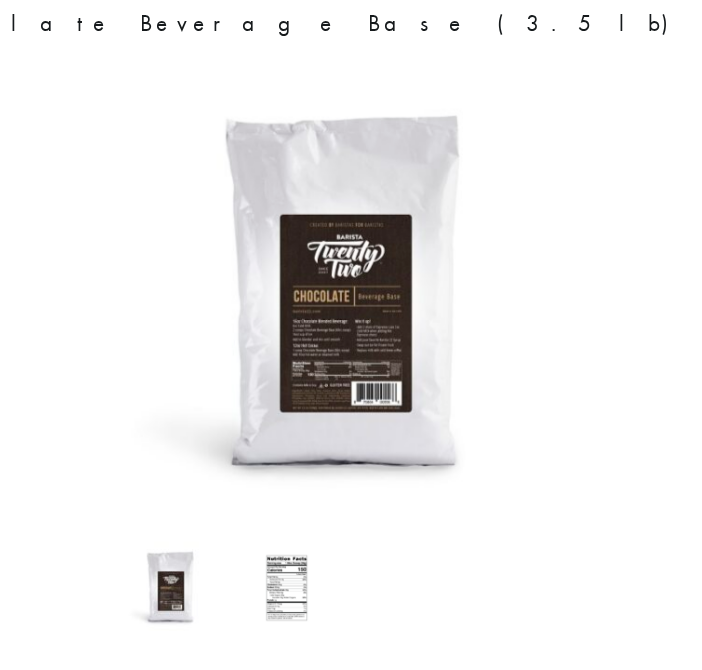 click on "**********" at bounding box center (351, 854) 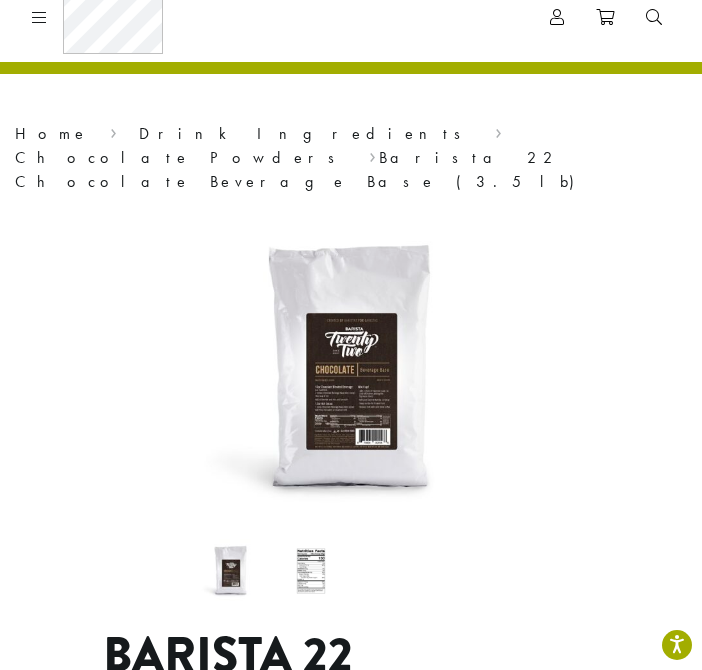 scroll, scrollTop: 0, scrollLeft: 0, axis: both 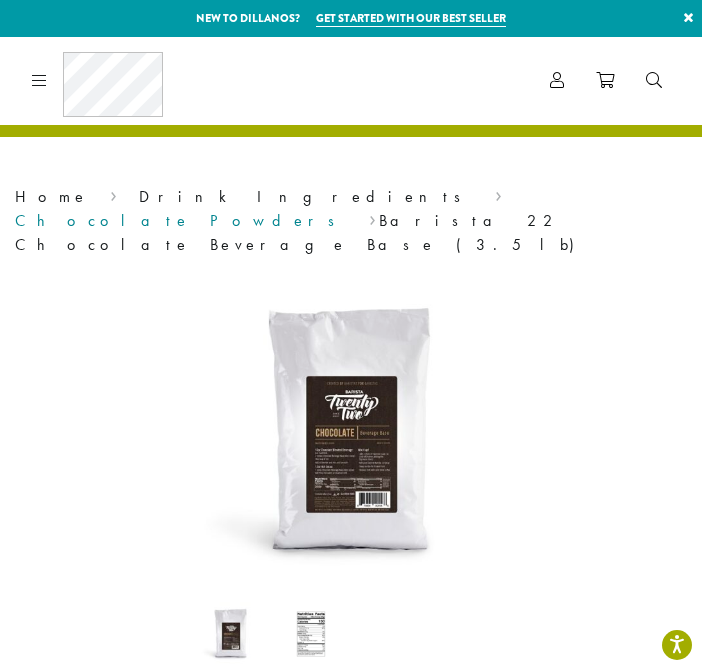 click on "Chocolate Powders" at bounding box center (181, 220) 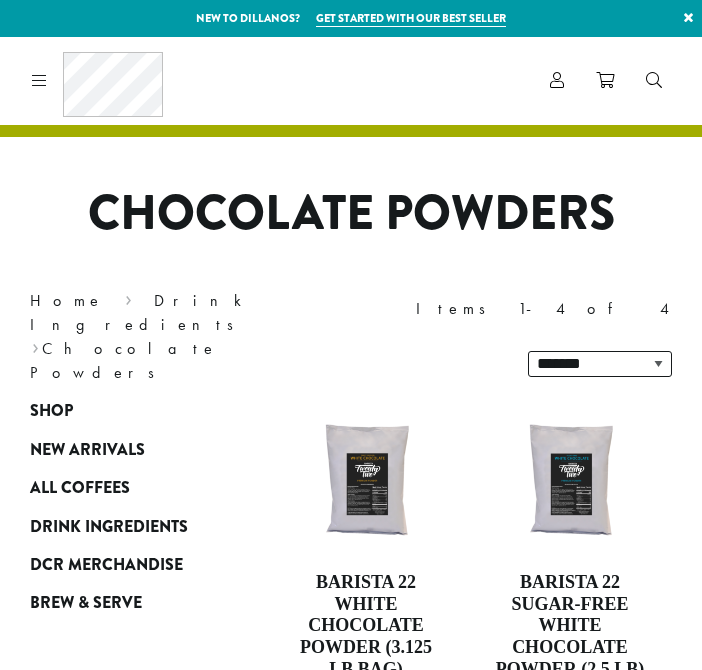scroll, scrollTop: 0, scrollLeft: 0, axis: both 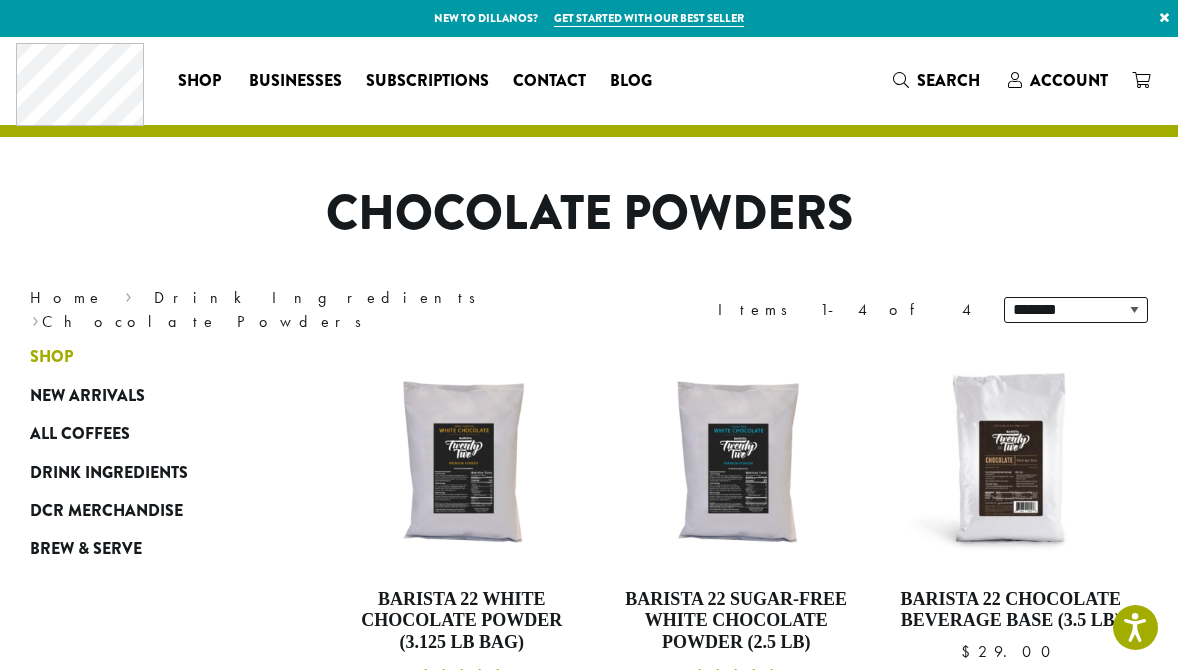 click on "Shop" at bounding box center [51, 357] 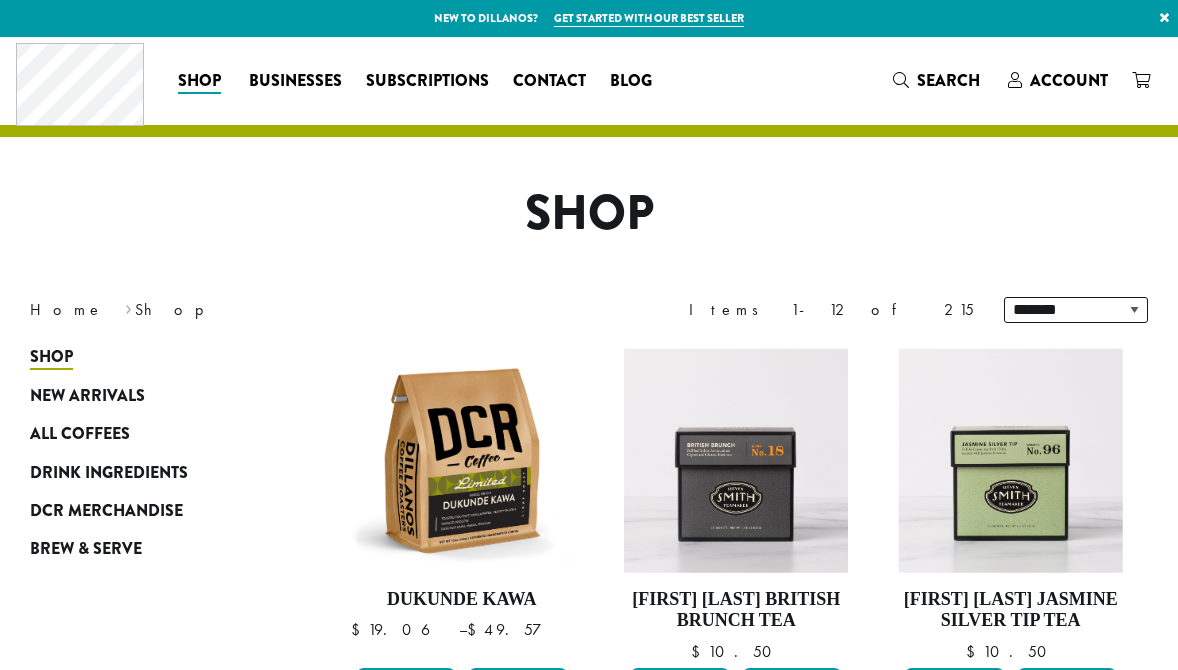 scroll, scrollTop: 0, scrollLeft: 0, axis: both 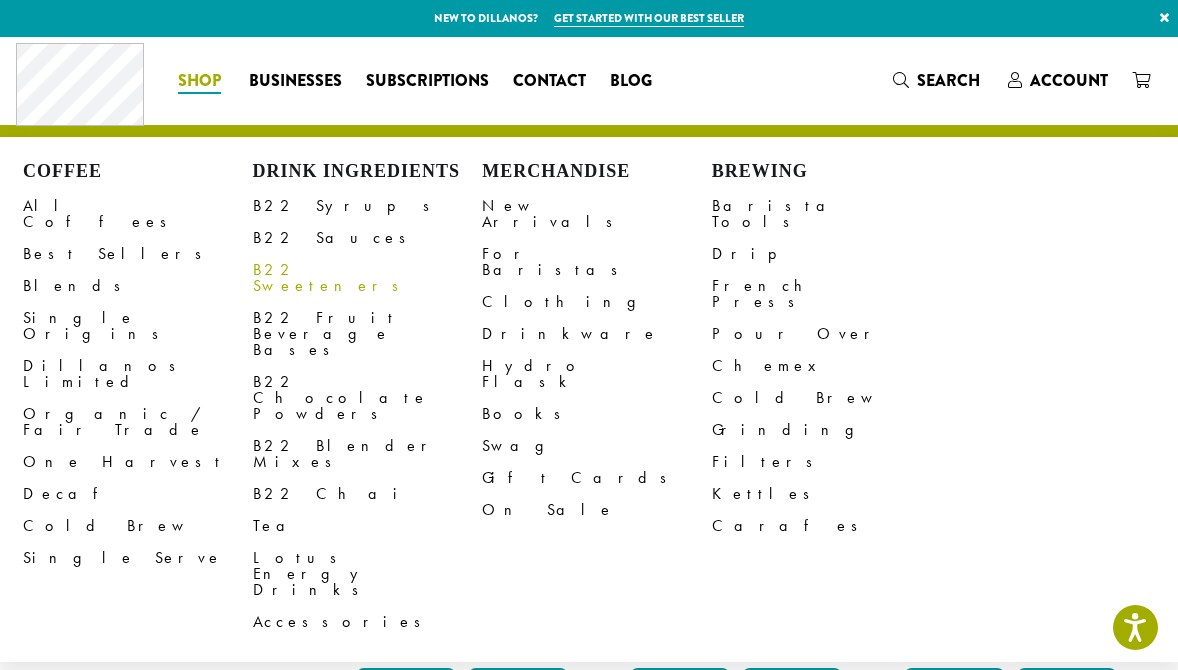 click on "B22 Sweeteners" at bounding box center (368, 278) 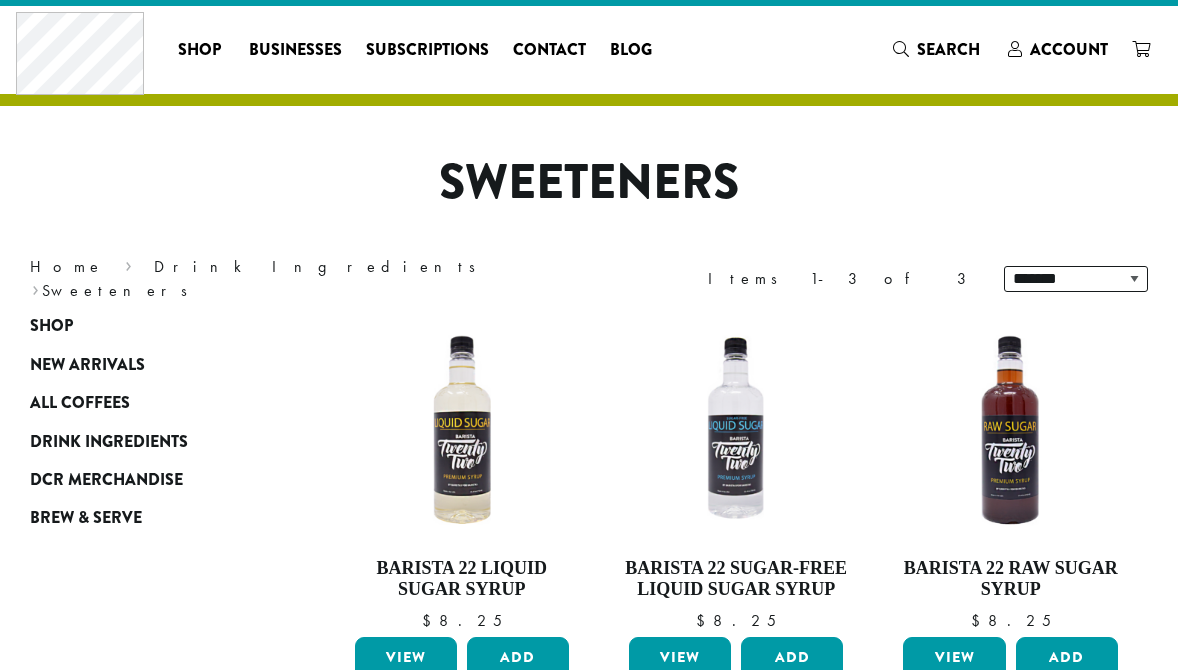 scroll, scrollTop: 129, scrollLeft: 0, axis: vertical 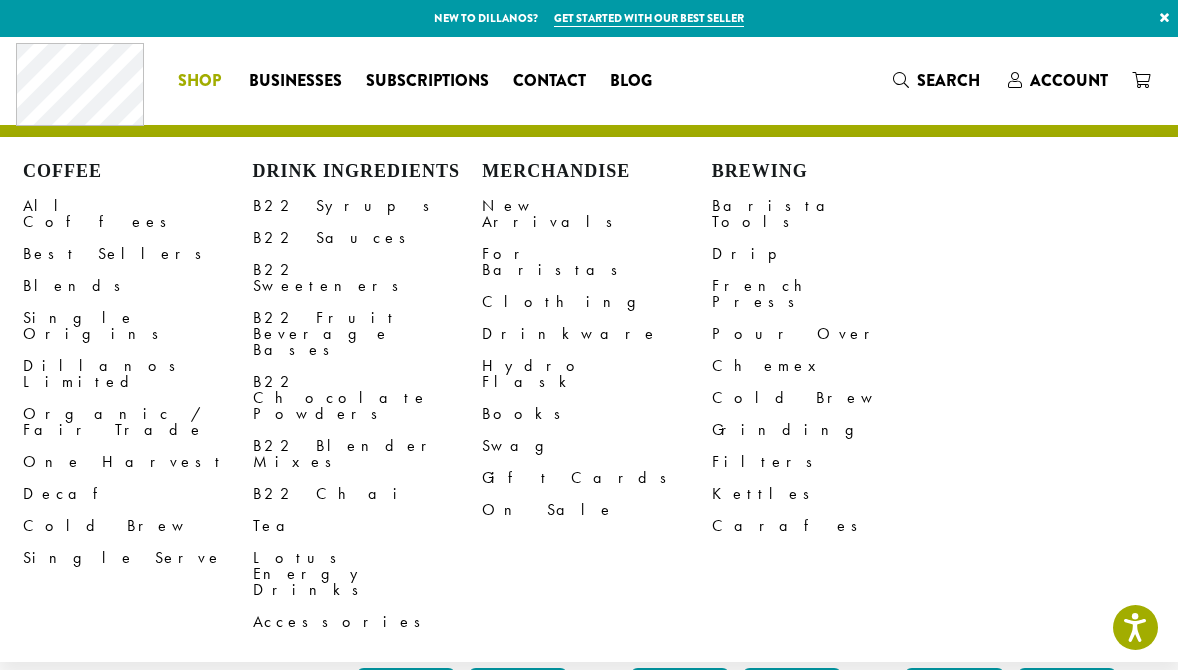 click on "Shop" at bounding box center (199, 81) 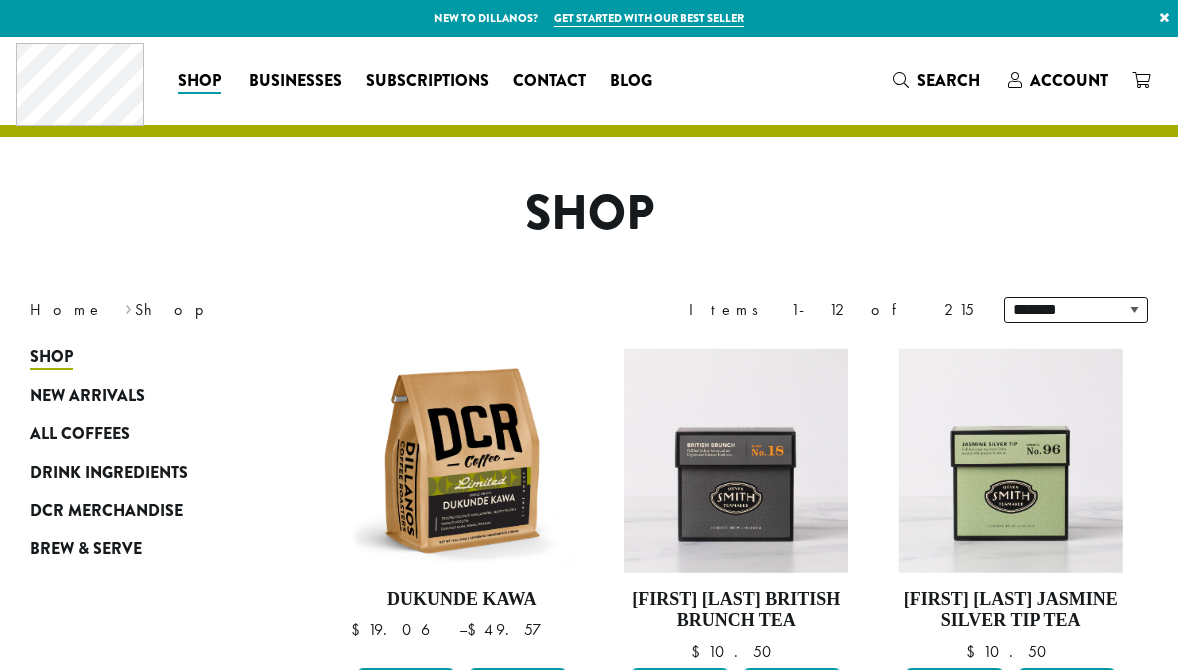scroll, scrollTop: 0, scrollLeft: 0, axis: both 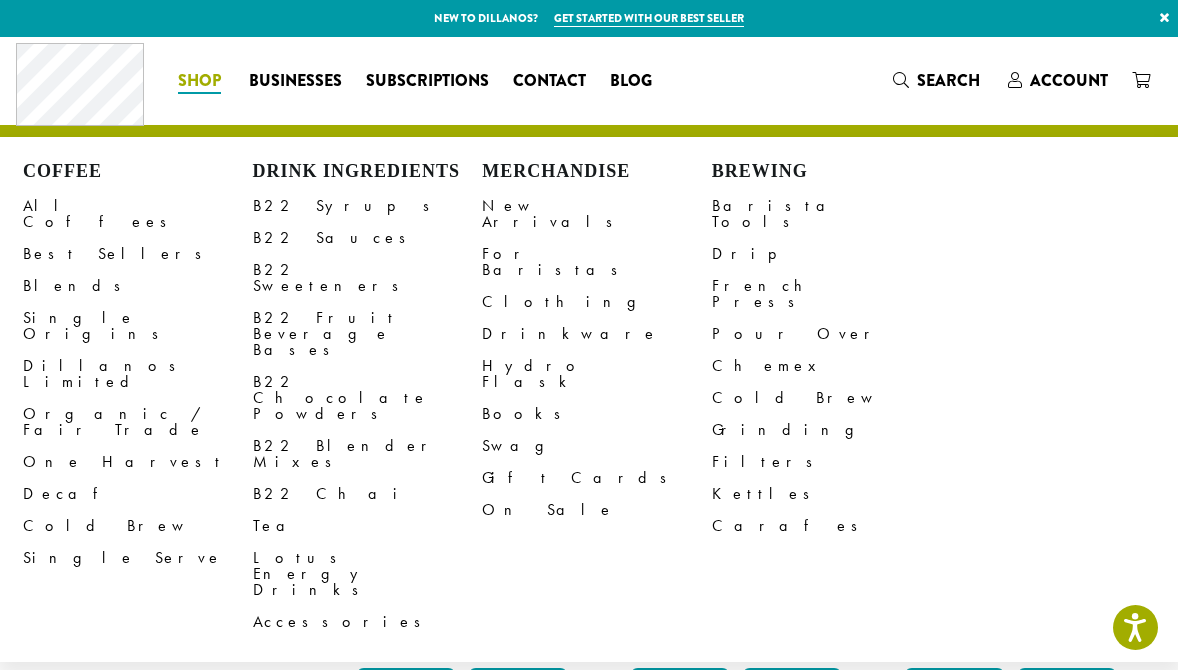 click on "Shop" at bounding box center (199, 81) 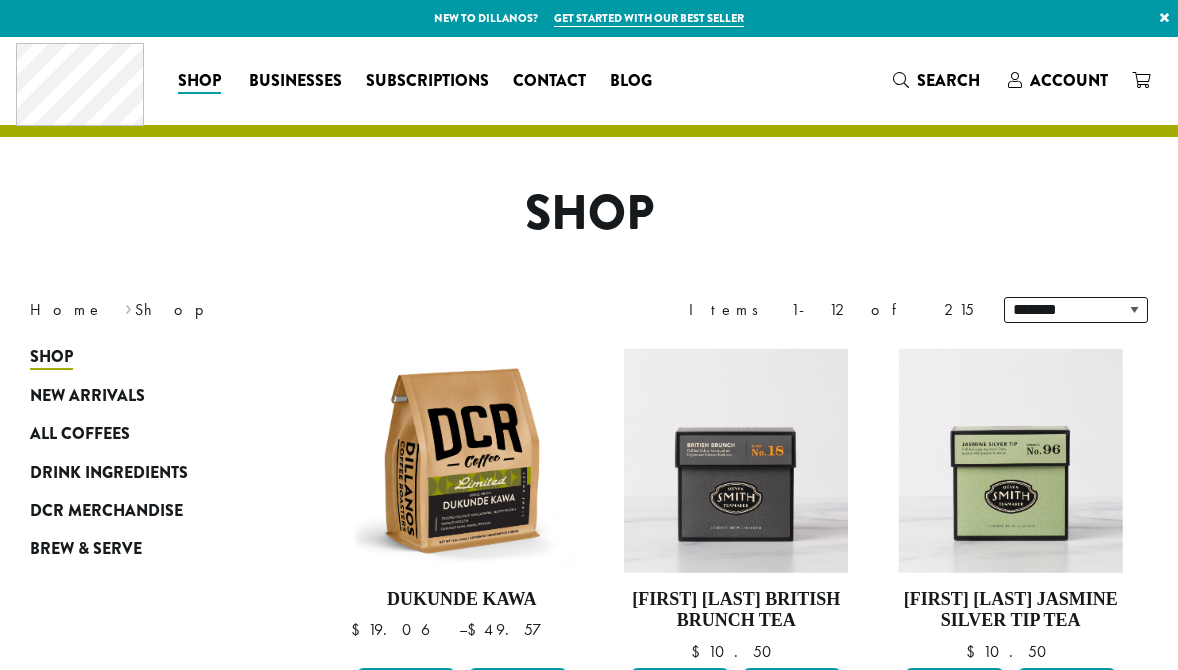 scroll, scrollTop: 0, scrollLeft: 0, axis: both 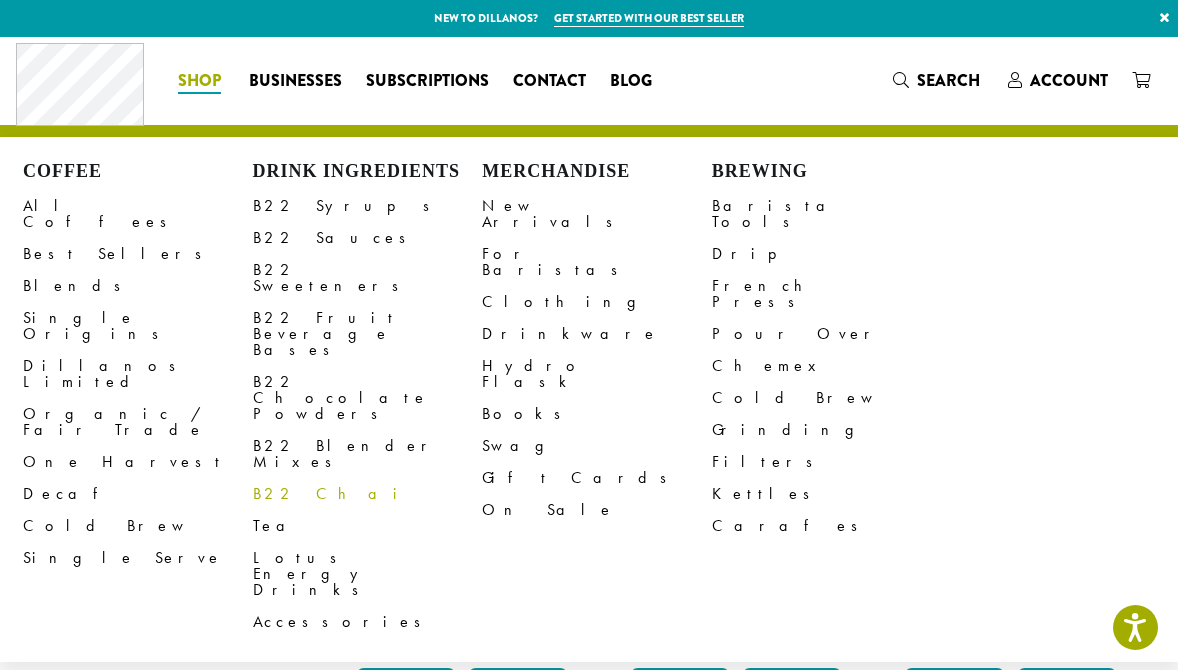 click on "B22 Chai" at bounding box center [368, 494] 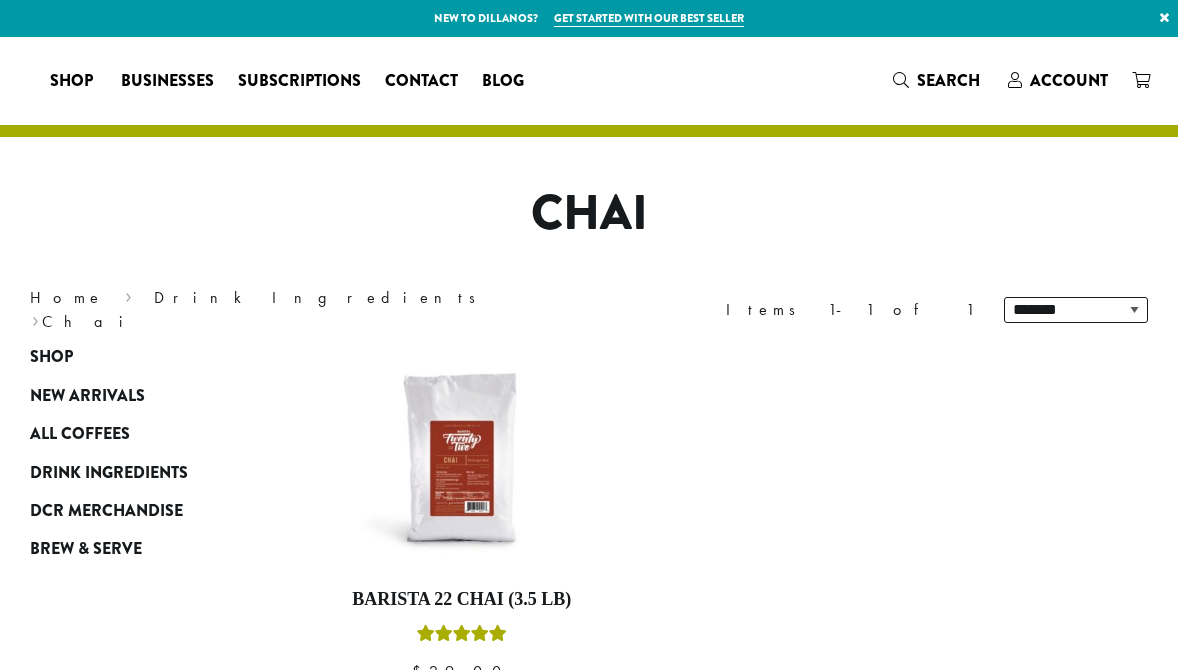 scroll, scrollTop: 0, scrollLeft: 0, axis: both 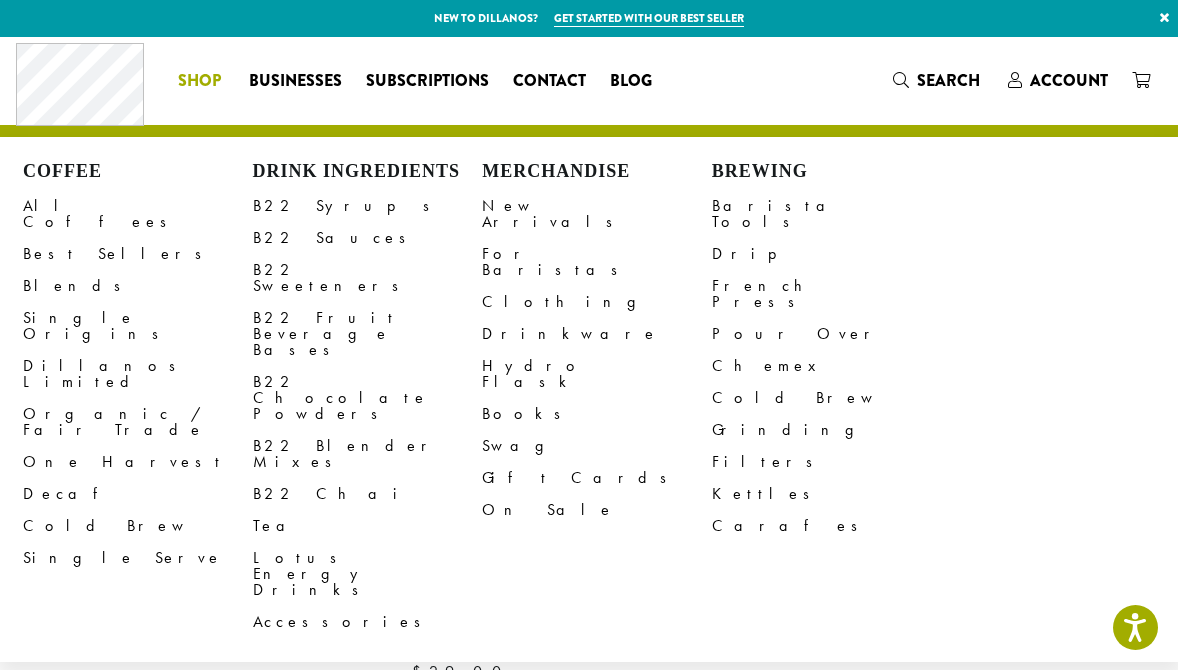 click on "Shop" at bounding box center (199, 81) 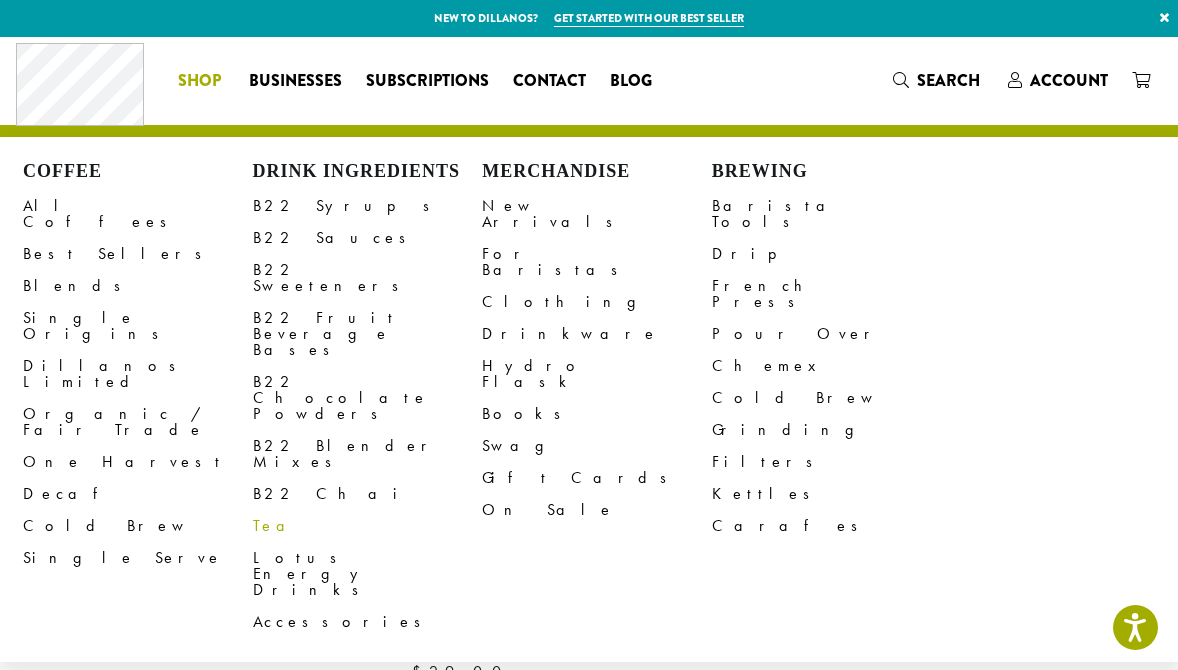 click on "Tea" at bounding box center (368, 526) 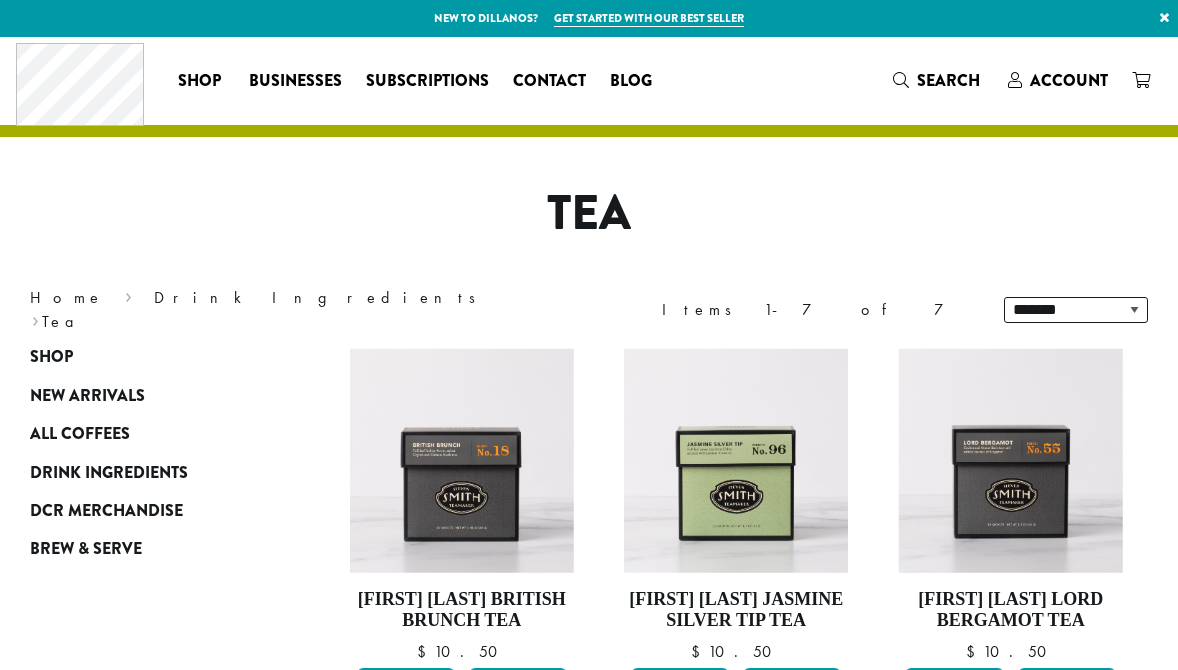 scroll, scrollTop: 0, scrollLeft: 0, axis: both 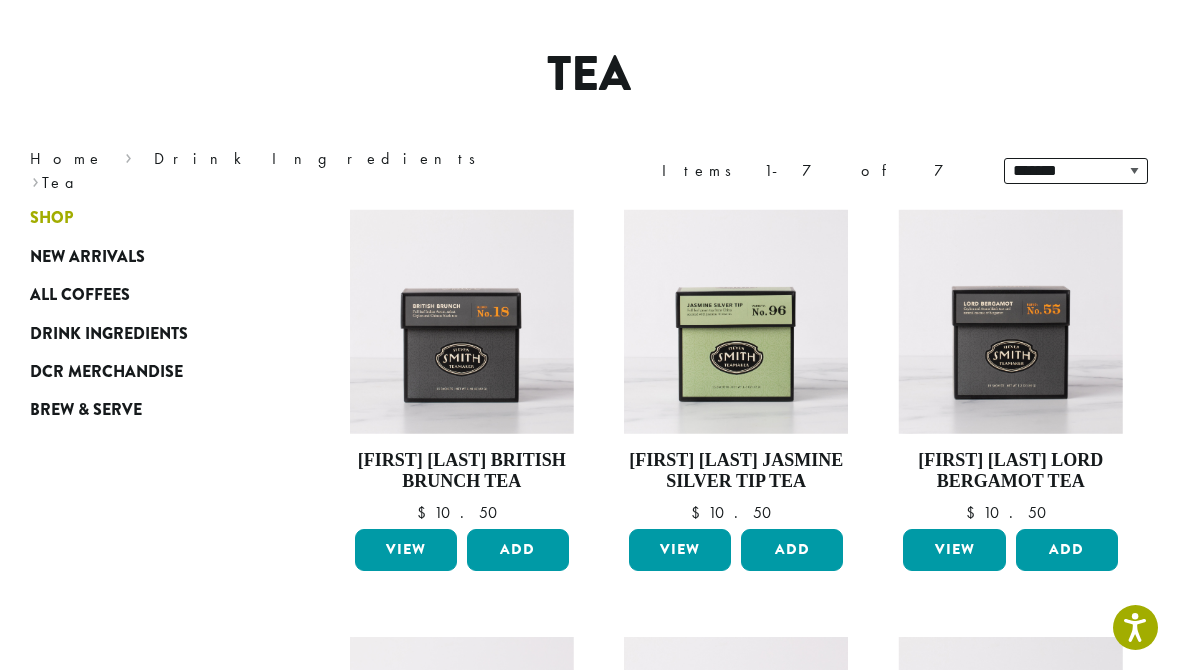 click on "Shop" at bounding box center (51, 218) 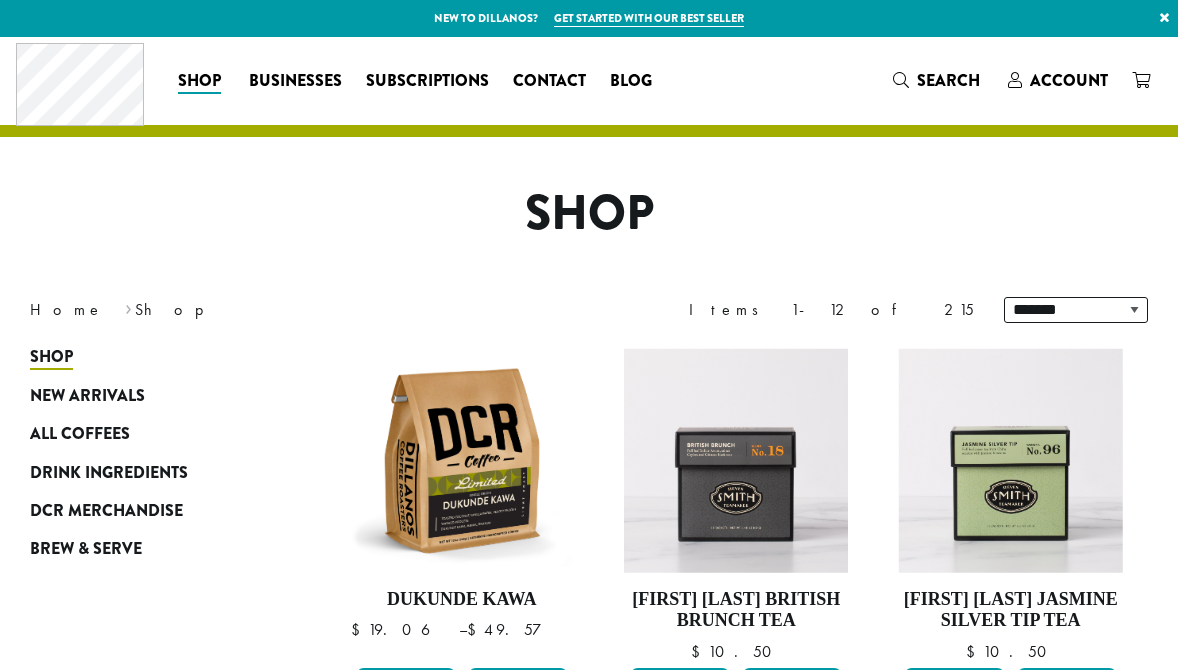scroll, scrollTop: 0, scrollLeft: 0, axis: both 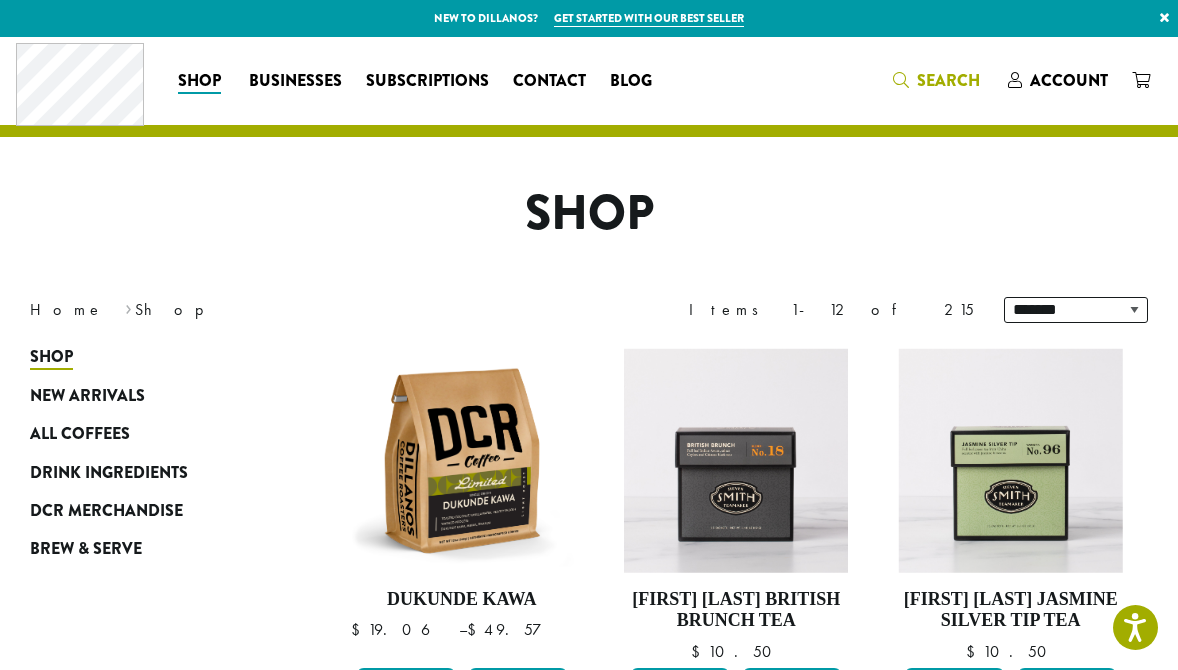 click on "Search" at bounding box center [948, 80] 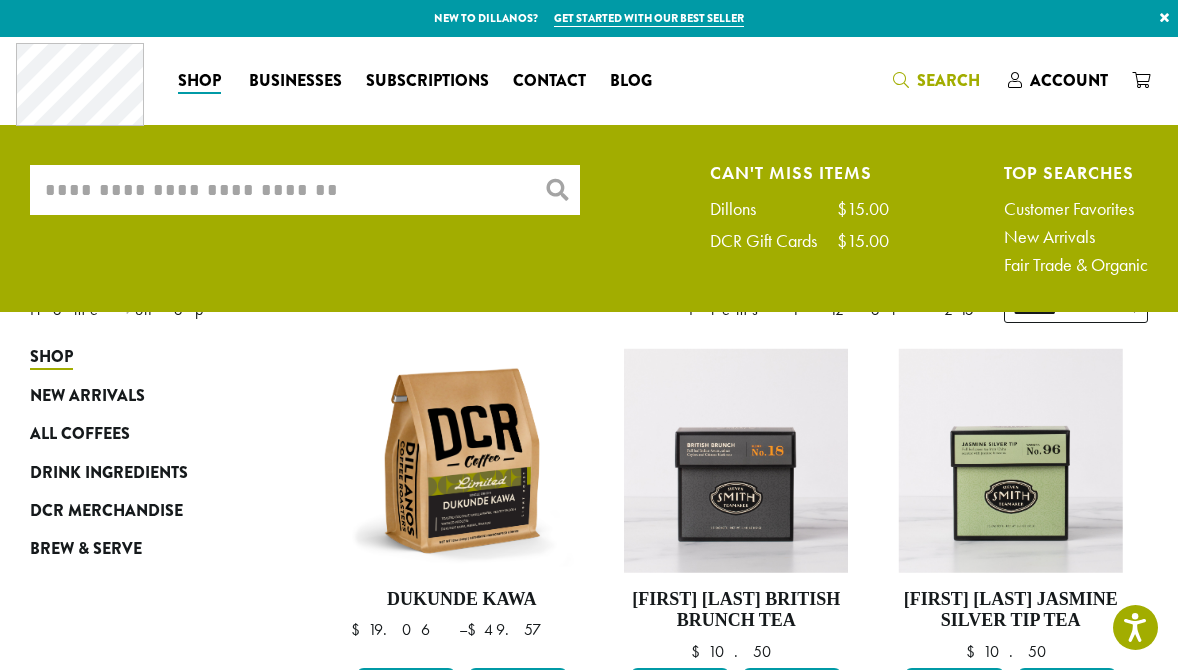 click on "What are you searching for?" at bounding box center [305, 190] 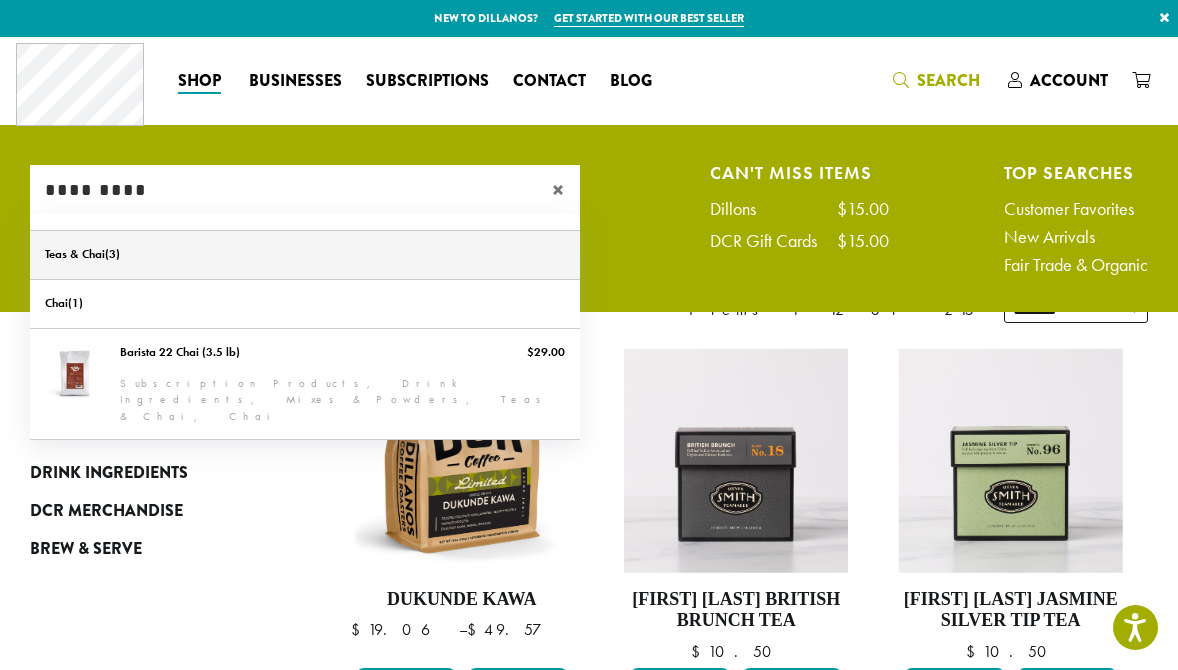 type on "*********" 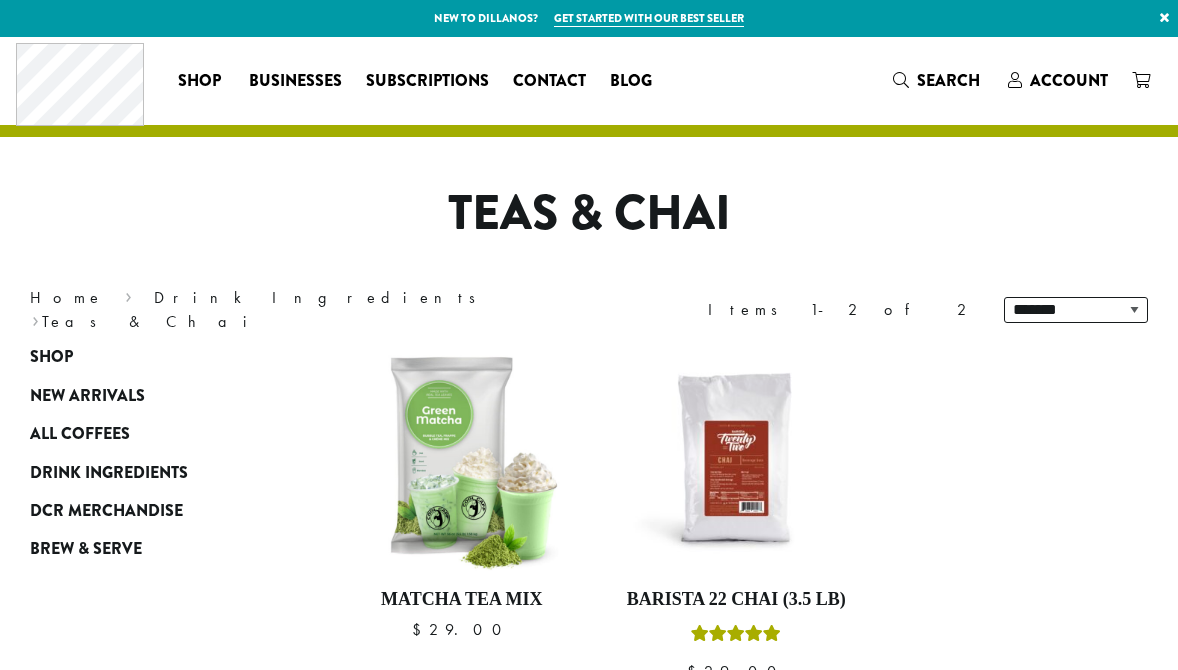 scroll, scrollTop: 0, scrollLeft: 0, axis: both 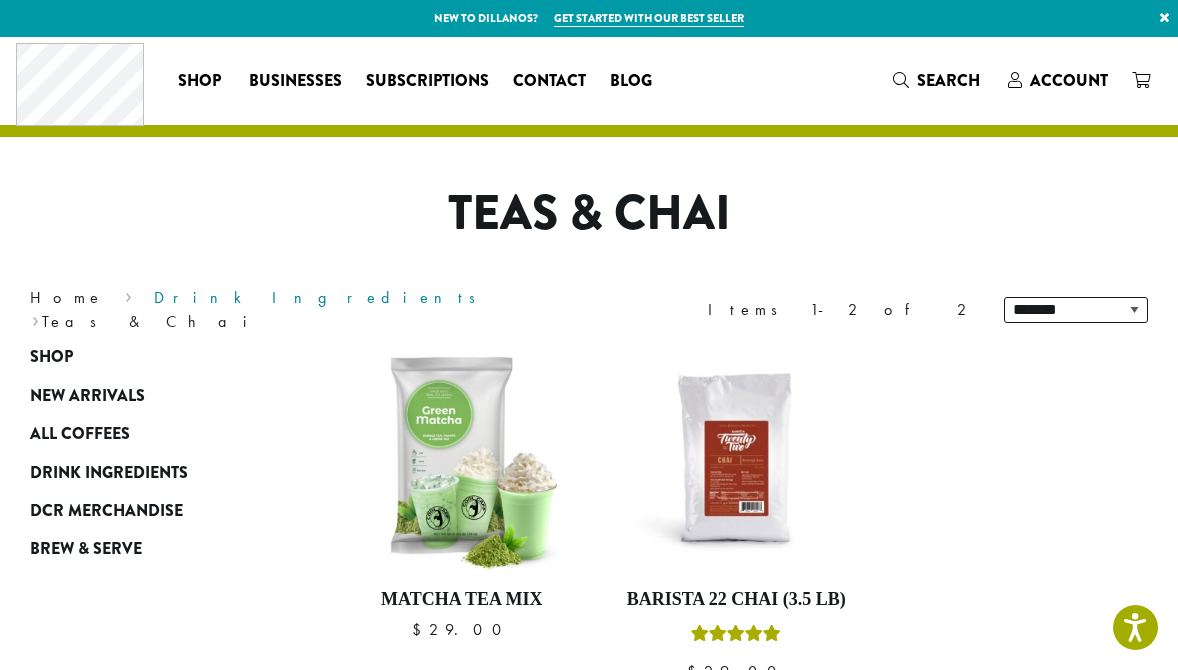 click on "Drink Ingredients" at bounding box center (321, 297) 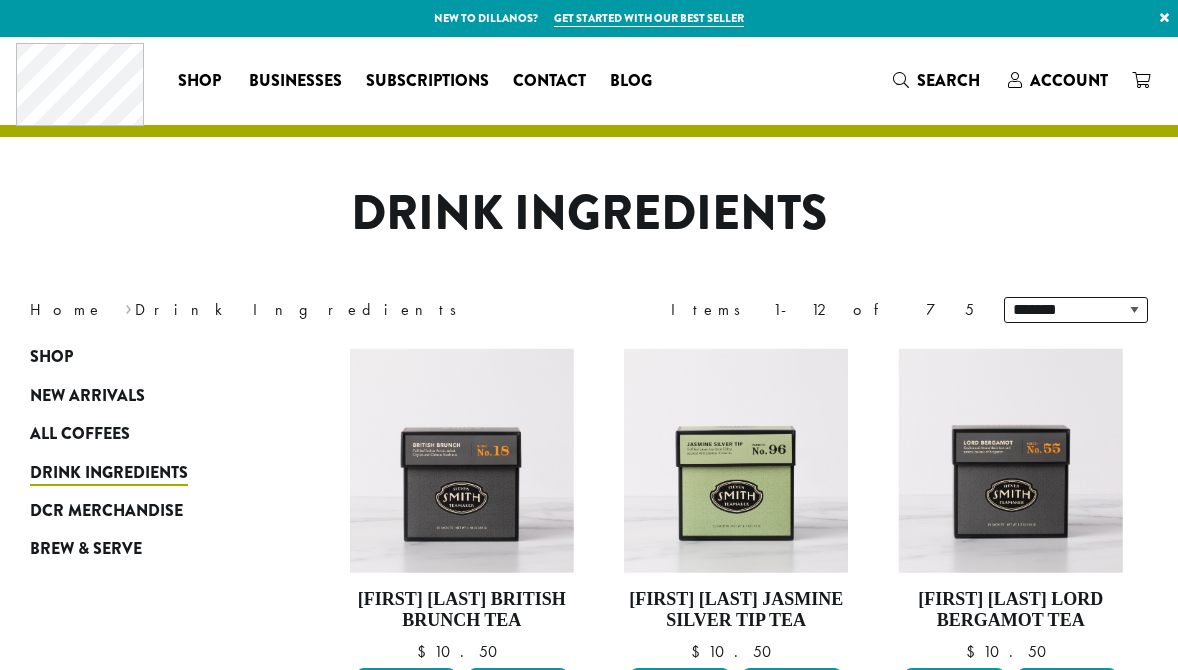 scroll, scrollTop: 0, scrollLeft: 0, axis: both 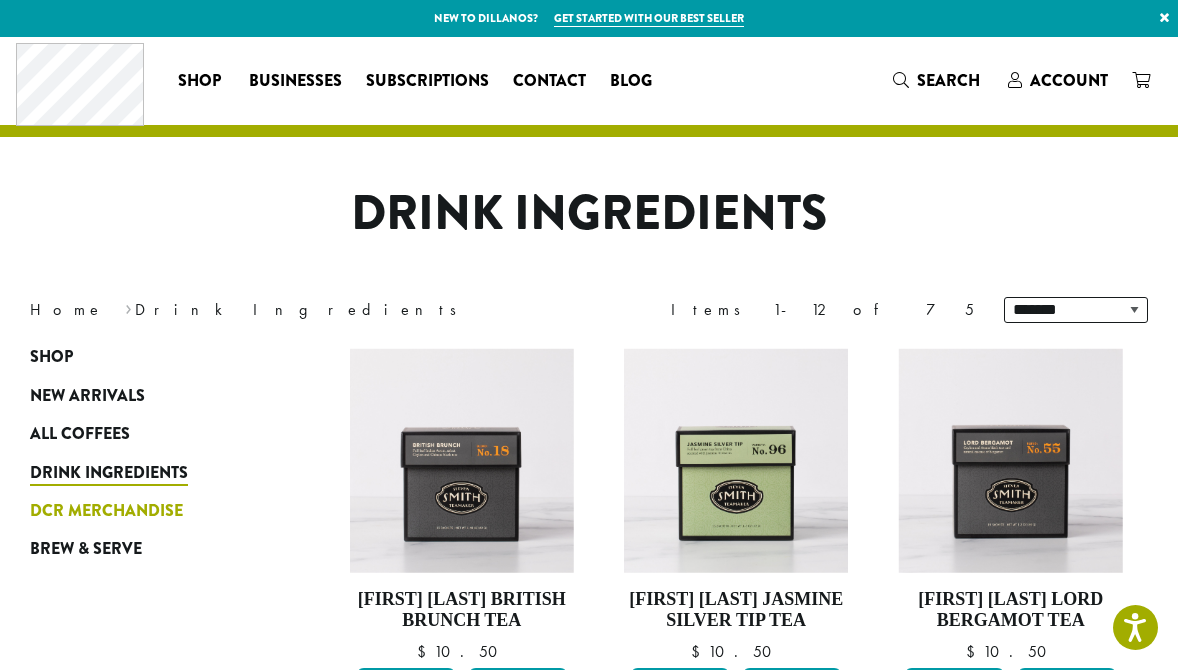 click on "DCR Merchandise" at bounding box center [106, 511] 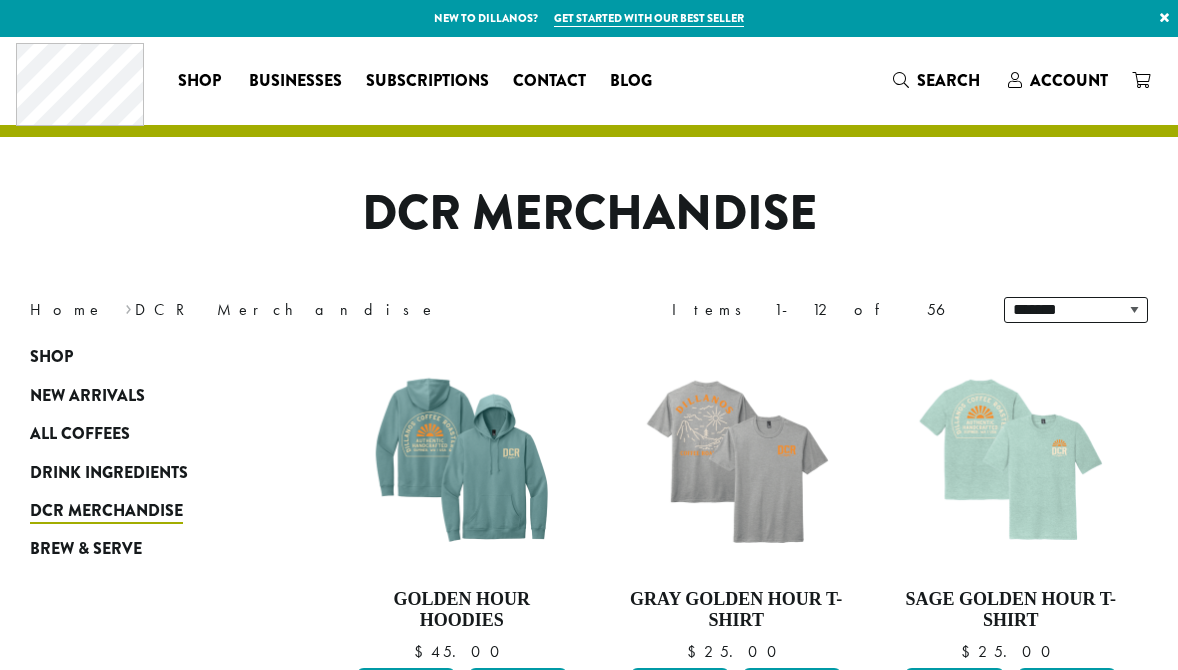 scroll, scrollTop: 0, scrollLeft: 0, axis: both 